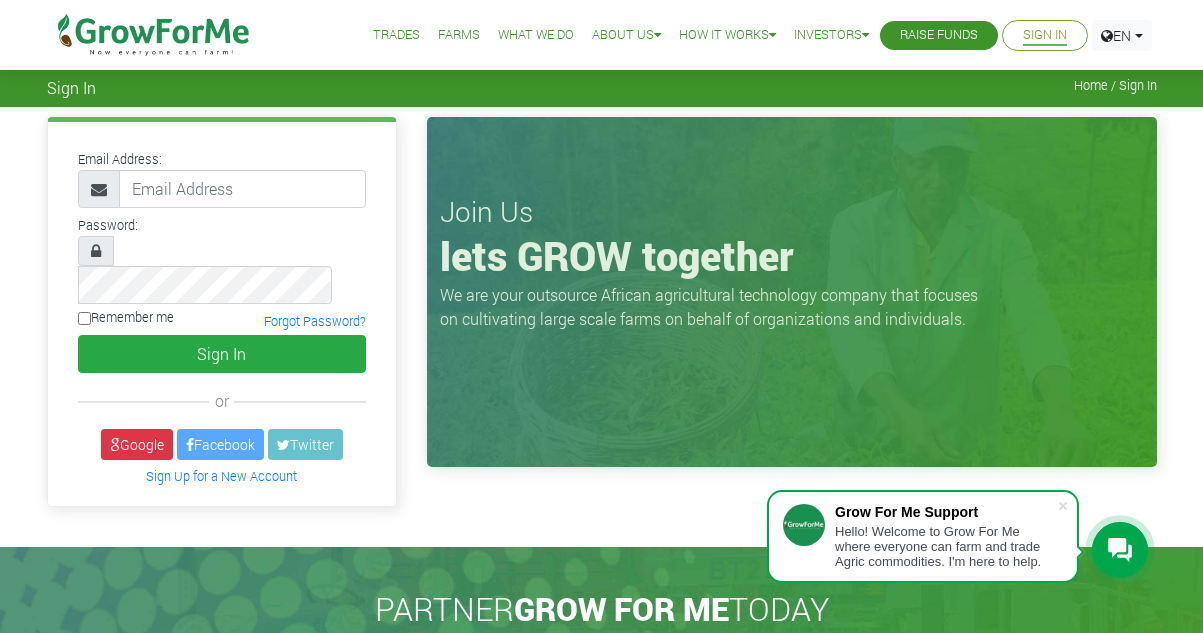 scroll, scrollTop: 0, scrollLeft: 0, axis: both 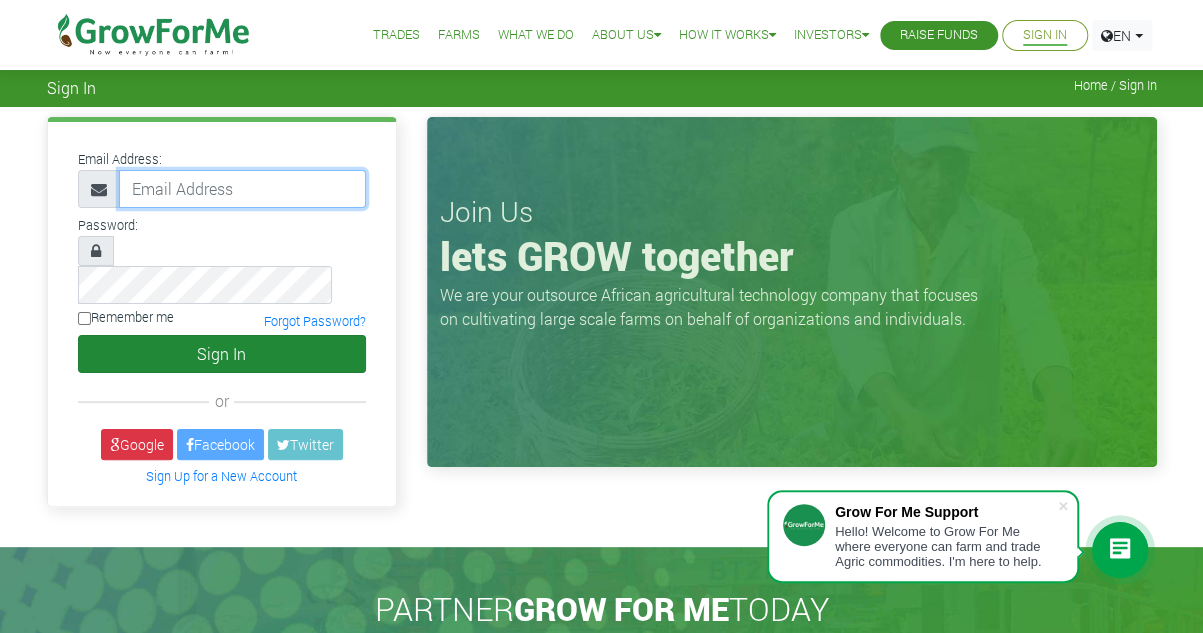 type on "[USERNAME]@[example.com]" 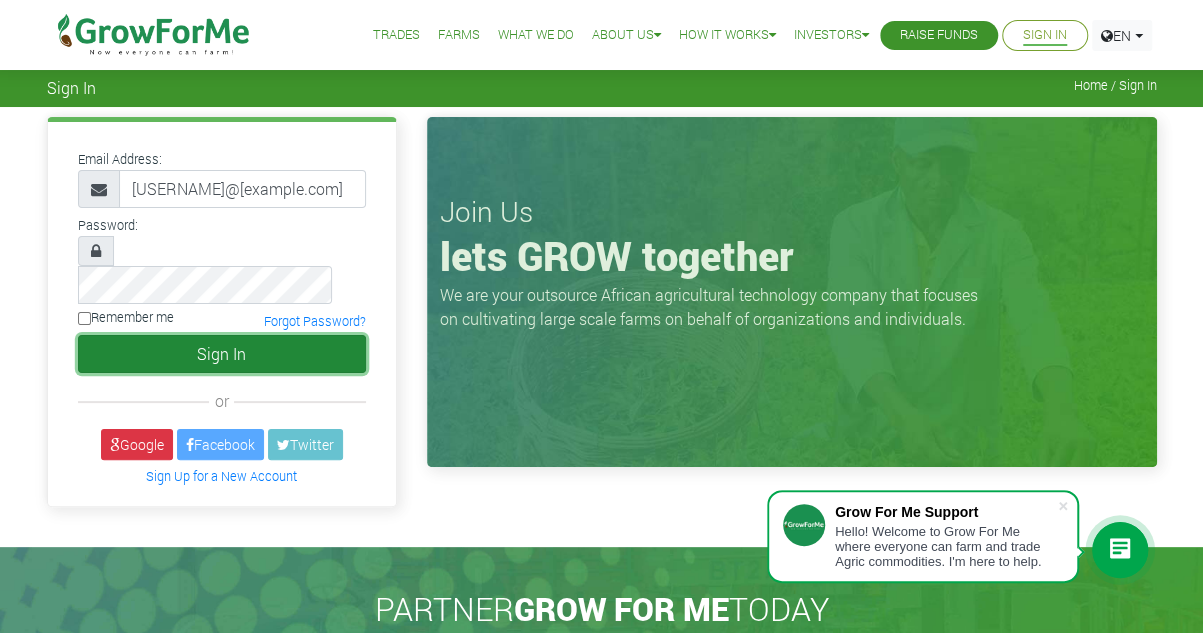 click on "Sign In" at bounding box center [222, 354] 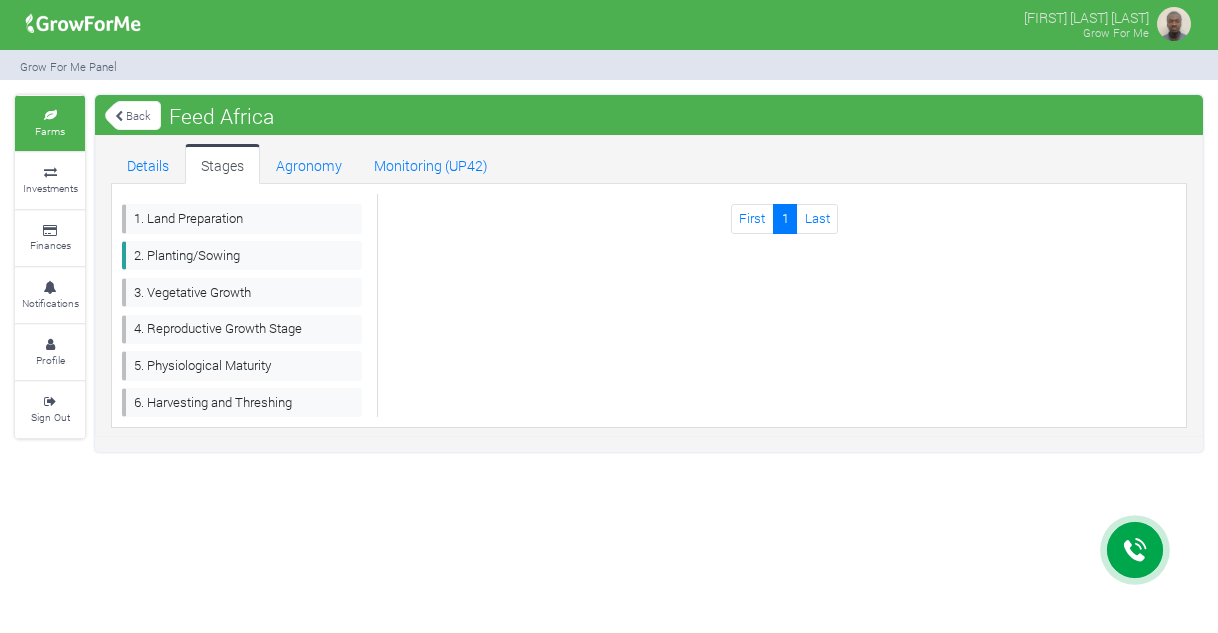 scroll, scrollTop: 0, scrollLeft: 0, axis: both 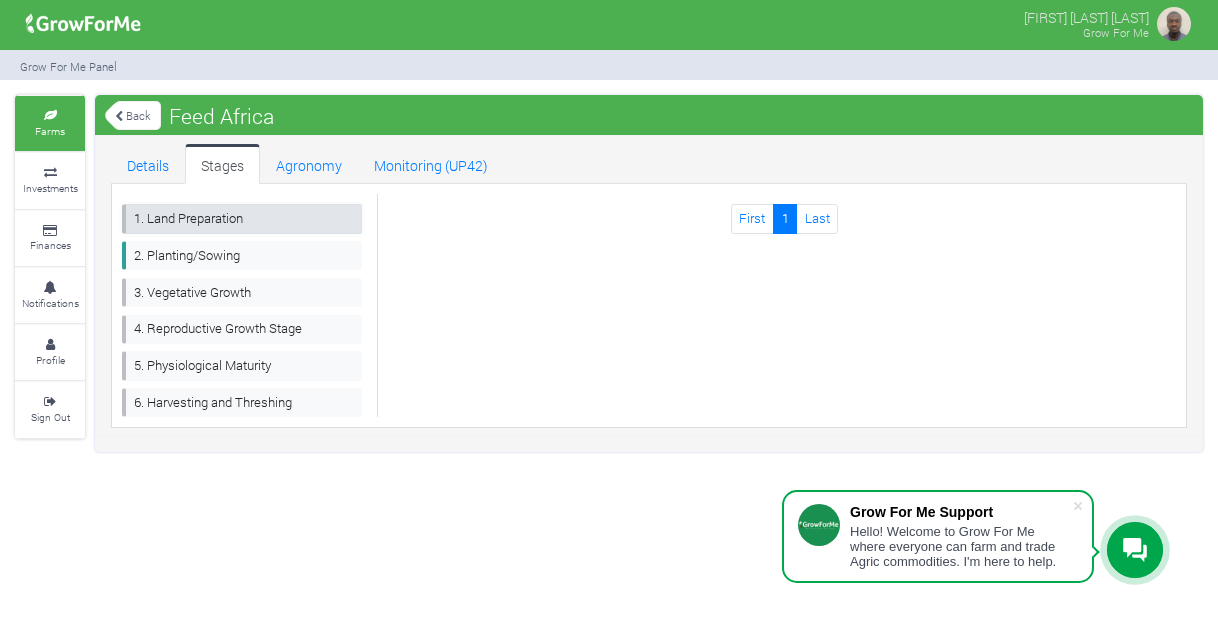click on "1. Land Preparation" at bounding box center [242, 218] 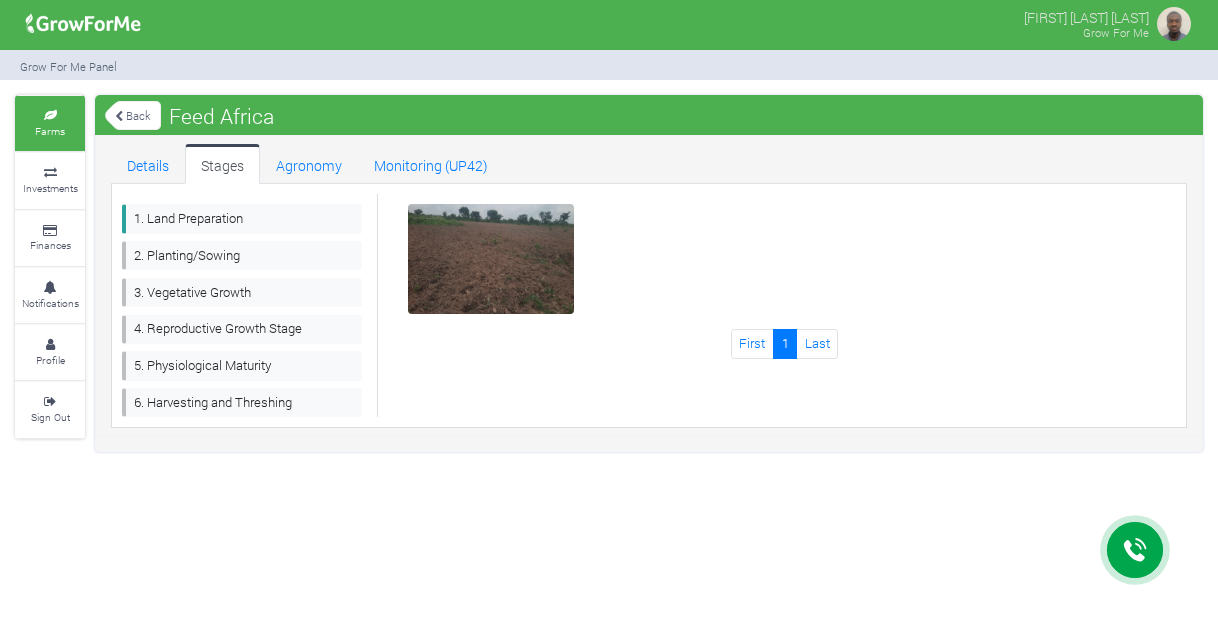 scroll, scrollTop: 0, scrollLeft: 0, axis: both 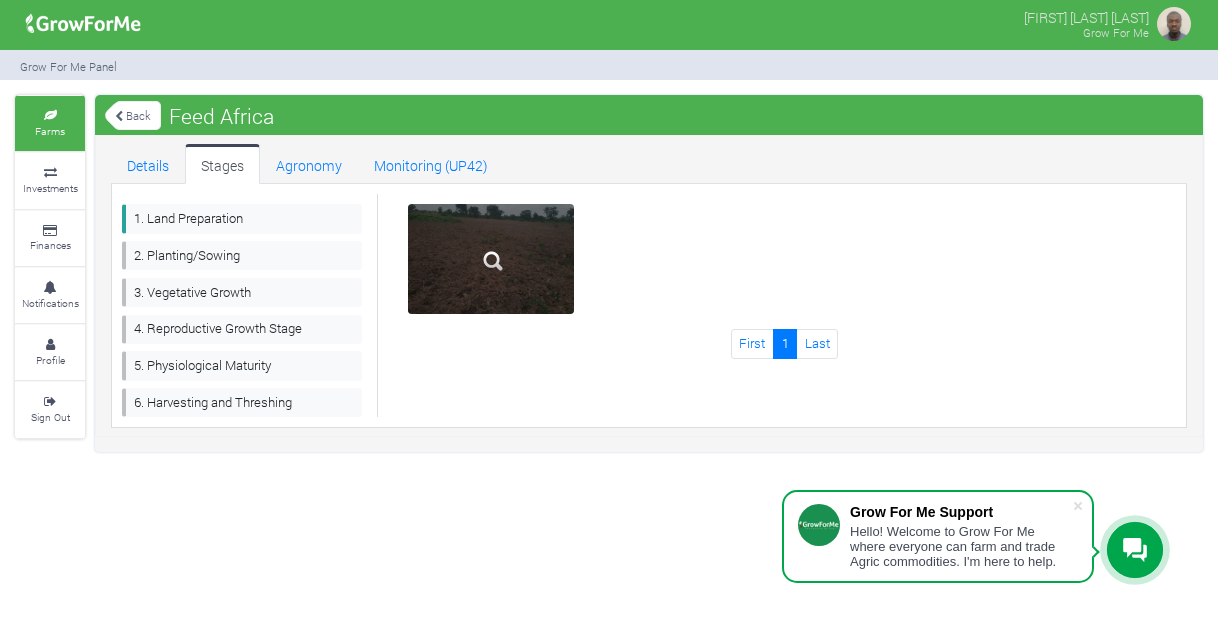 click at bounding box center (491, 259) 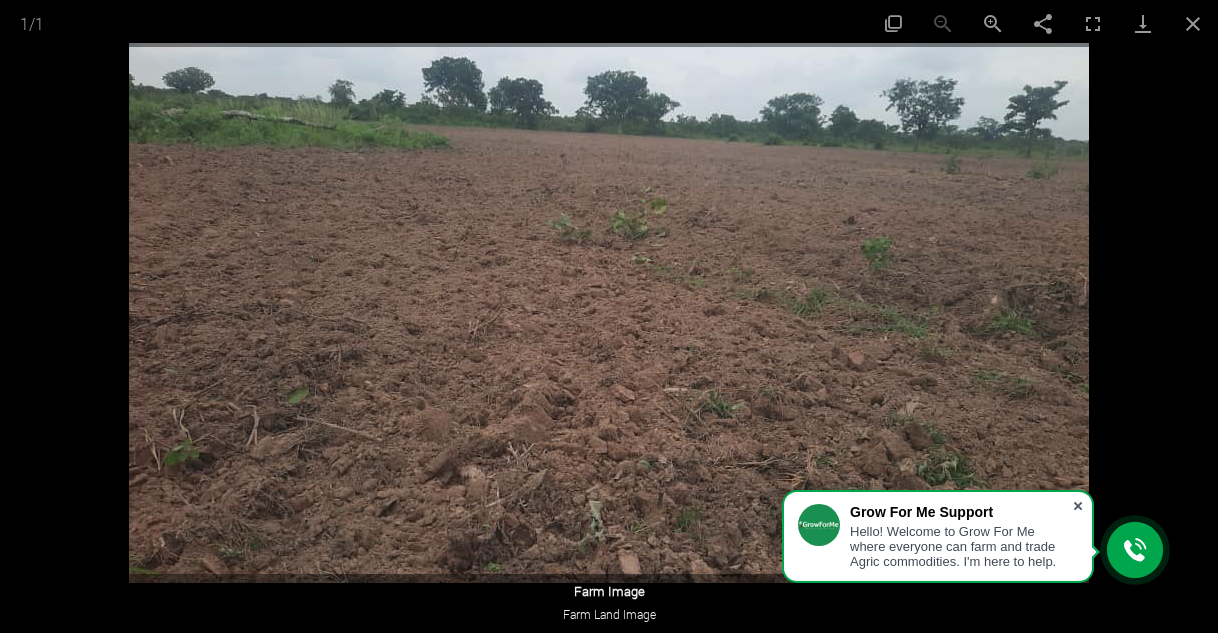 click at bounding box center [1078, 506] 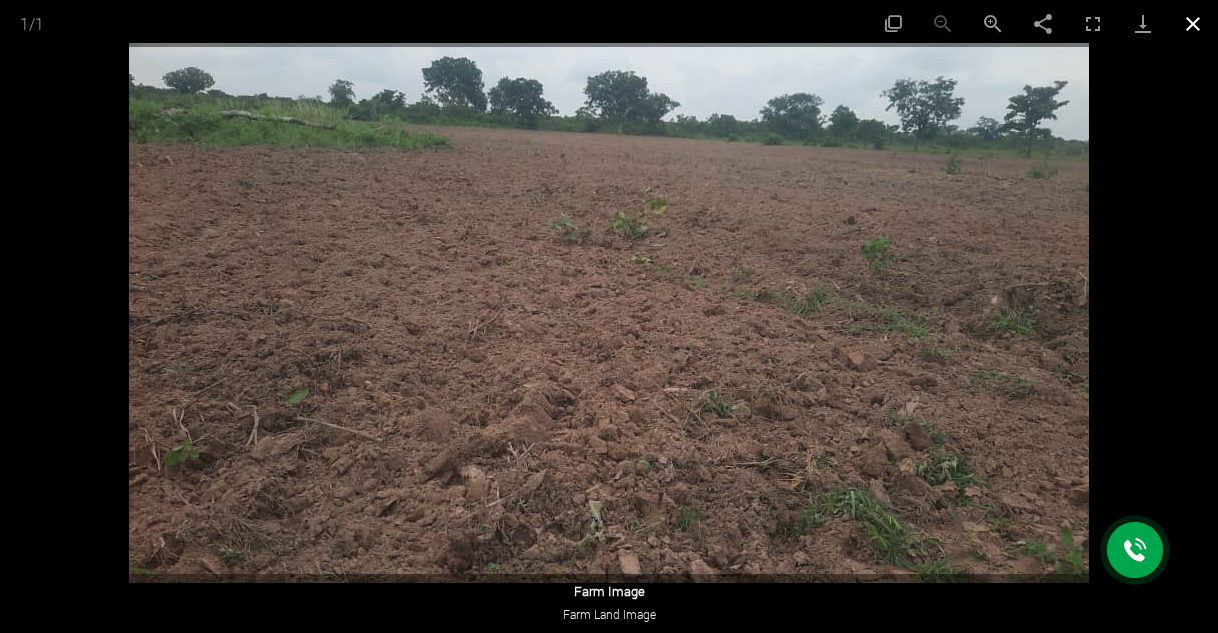 click at bounding box center (1193, 23) 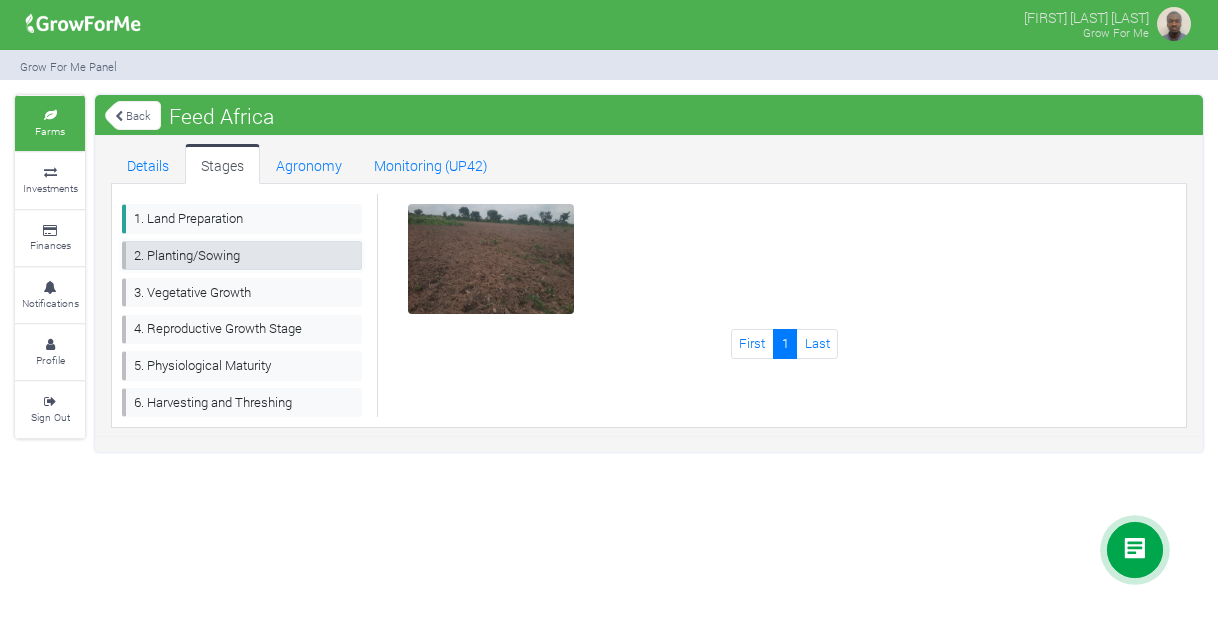 click on "2. Planting/Sowing" at bounding box center [242, 255] 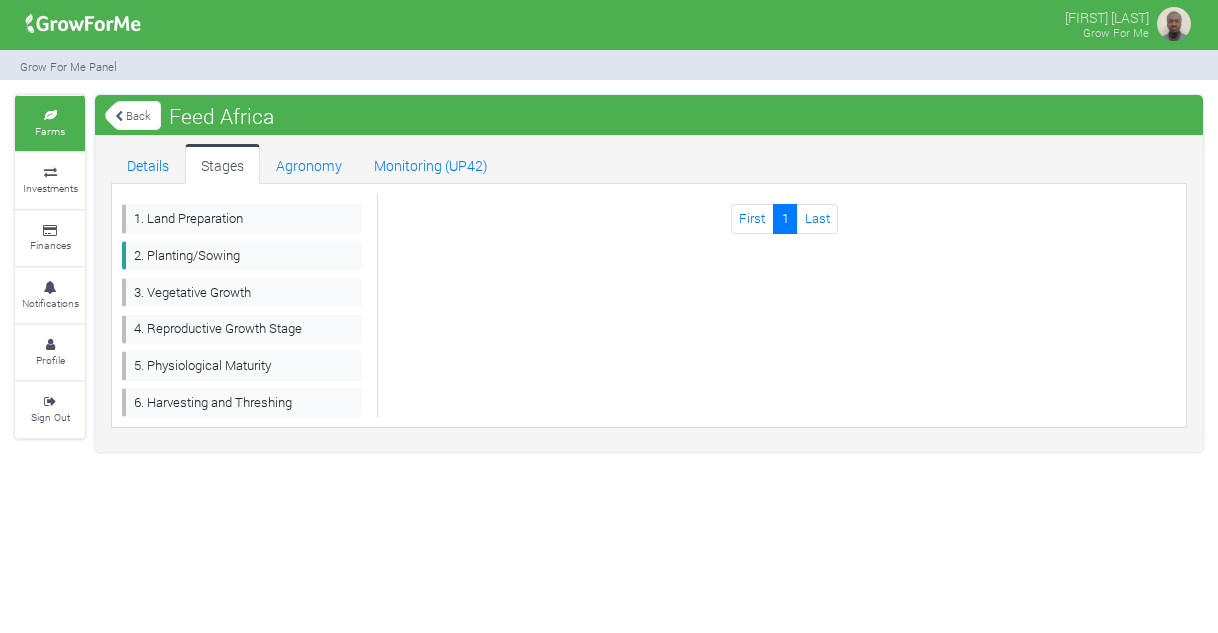 scroll, scrollTop: 0, scrollLeft: 0, axis: both 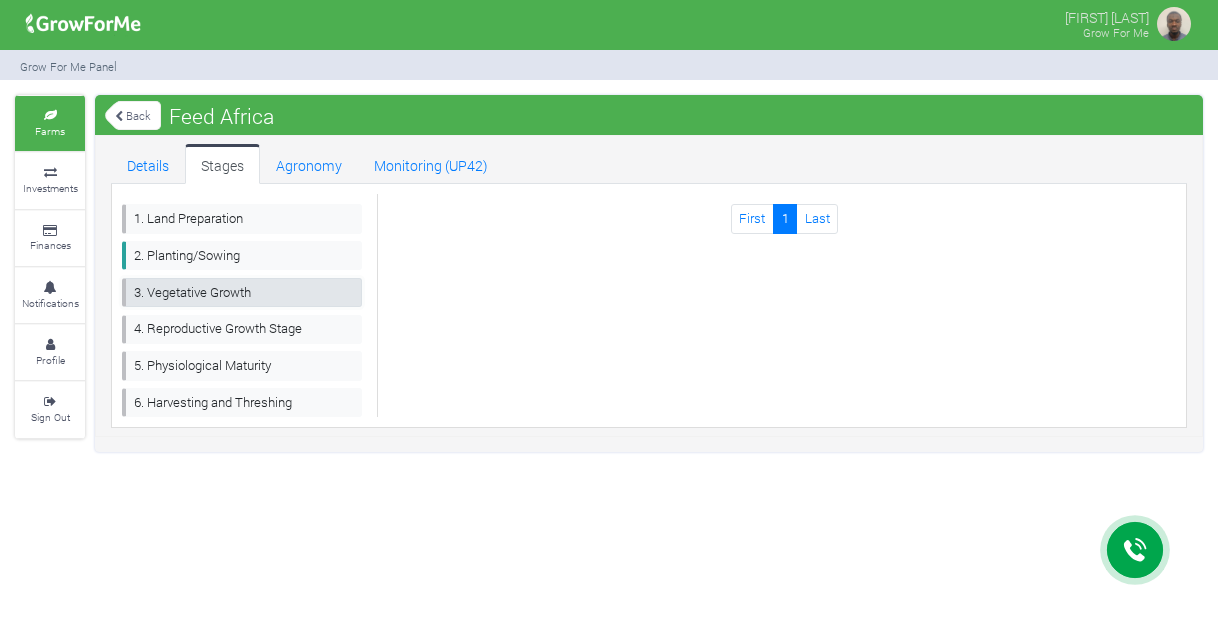 click on "3. Vegetative Growth" at bounding box center [242, 292] 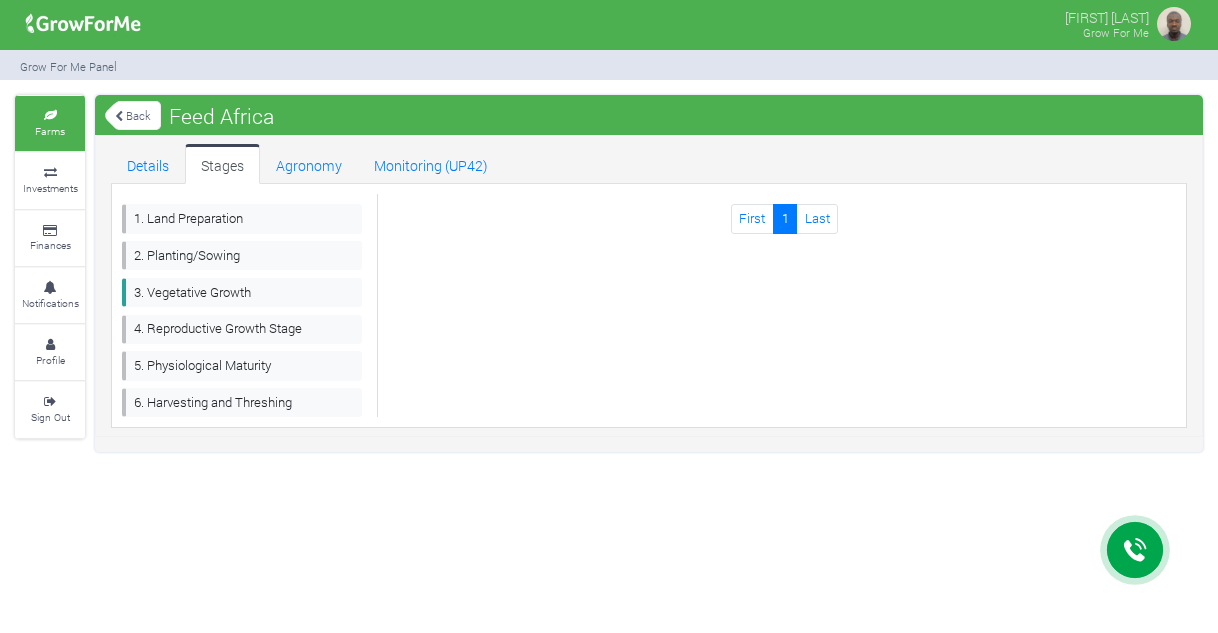 scroll, scrollTop: 0, scrollLeft: 0, axis: both 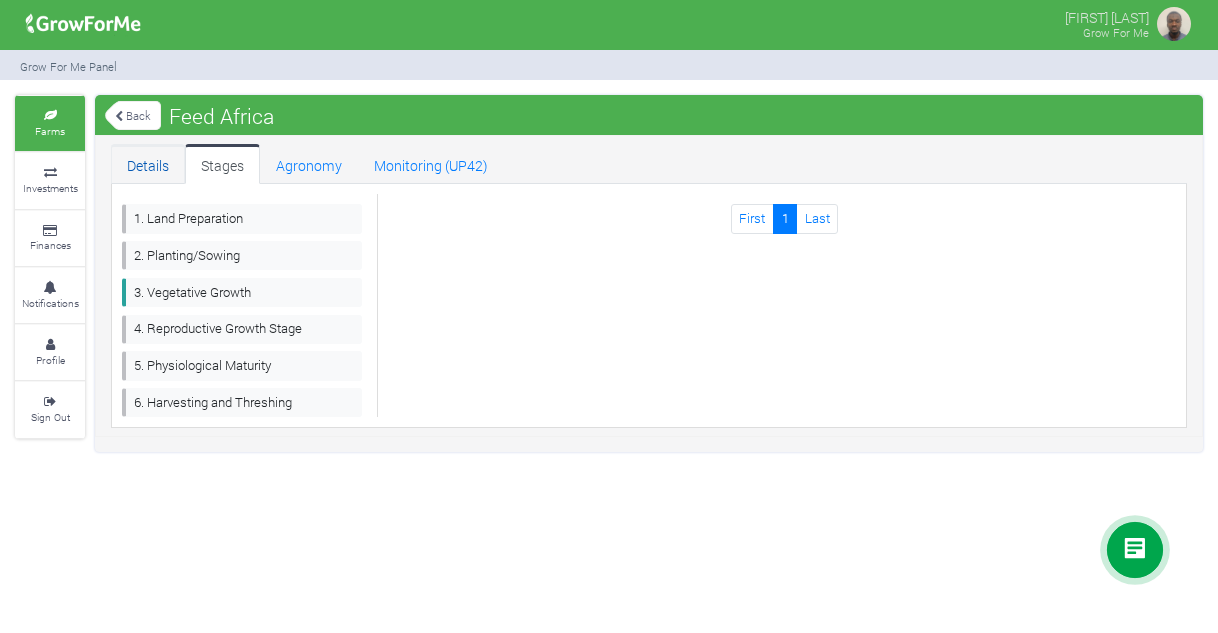 click on "Details" at bounding box center (148, 164) 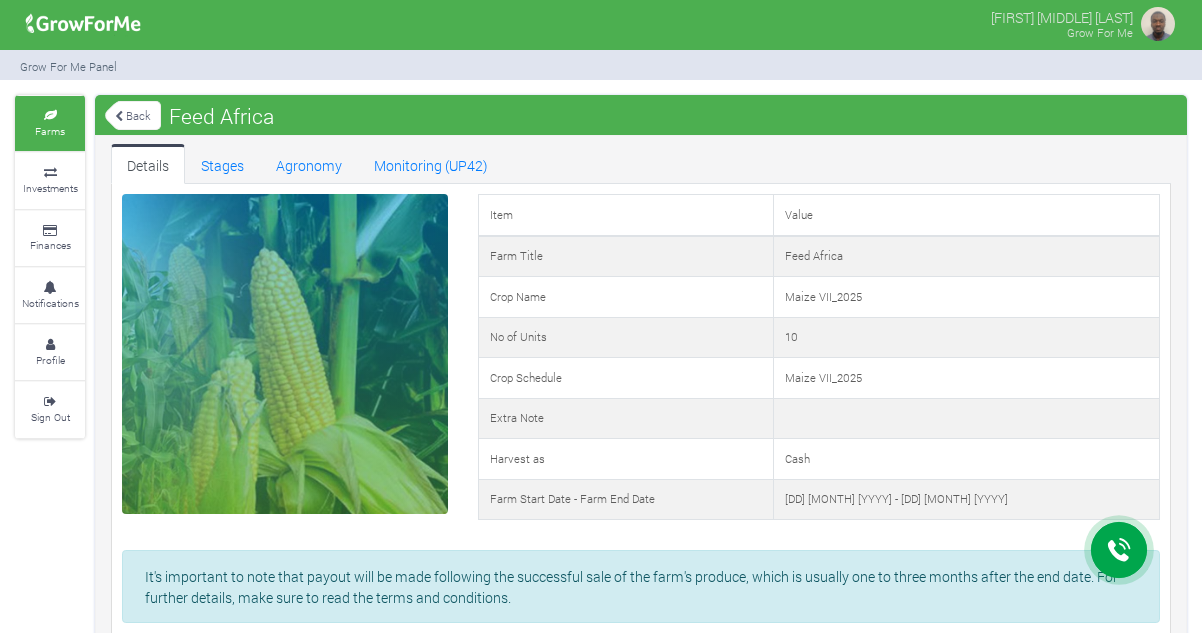 scroll, scrollTop: 0, scrollLeft: 0, axis: both 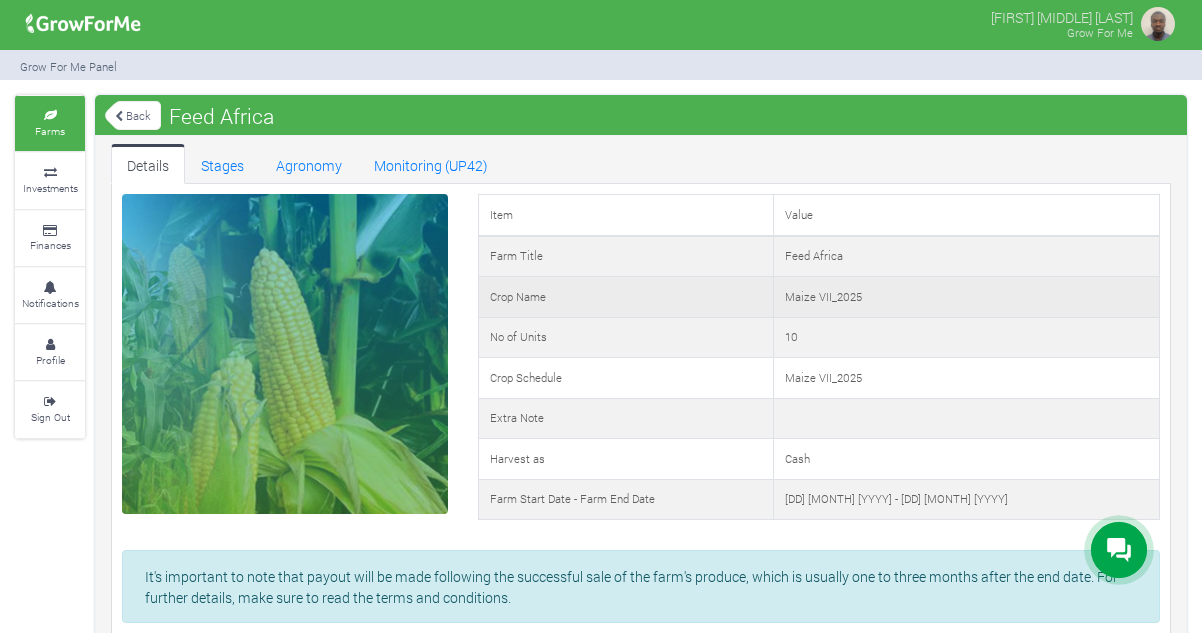 click on "Crop Name" at bounding box center [626, 297] 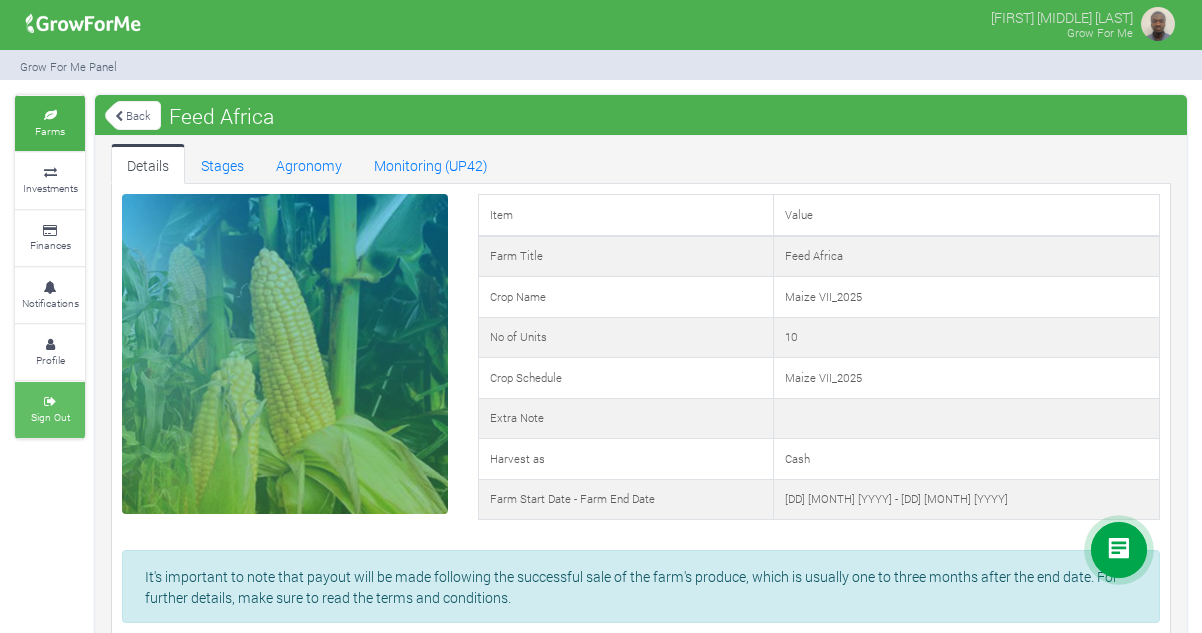 click on "Sign Out" at bounding box center (50, 409) 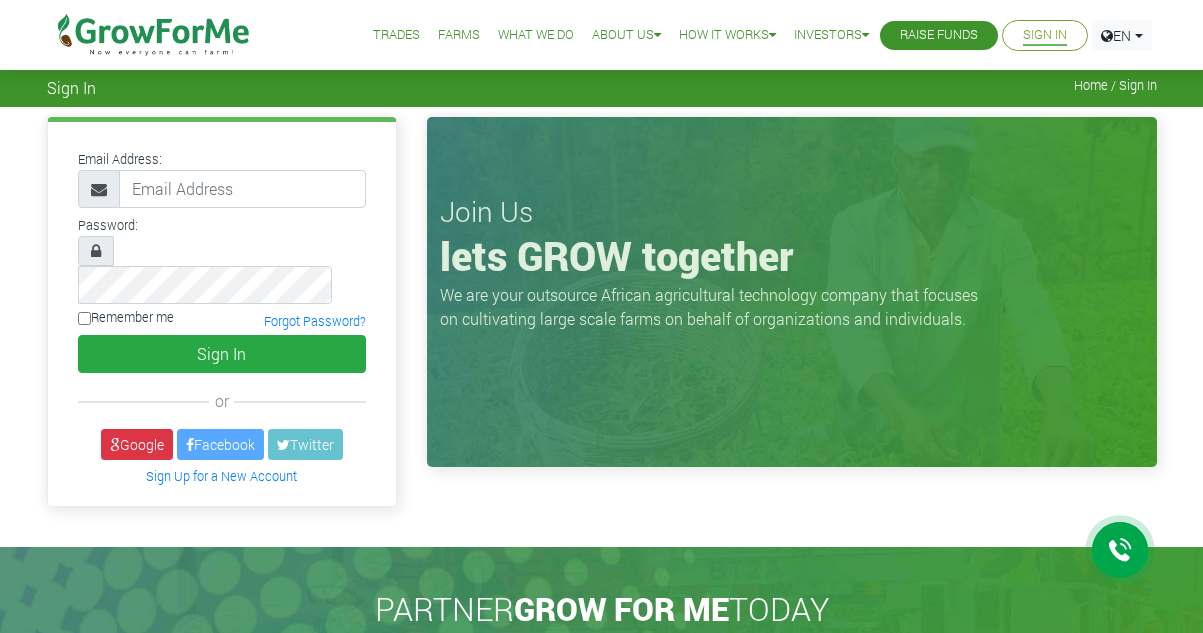 scroll, scrollTop: 0, scrollLeft: 0, axis: both 